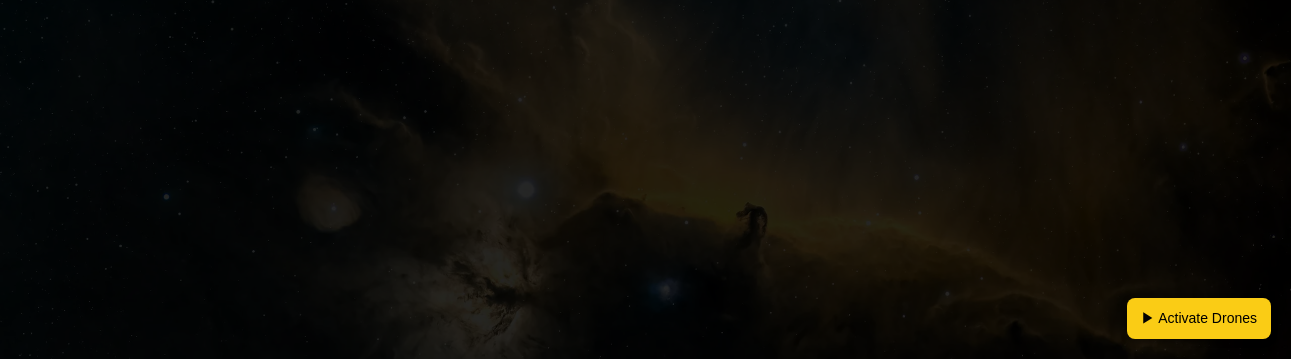 scroll, scrollTop: 0, scrollLeft: 0, axis: both 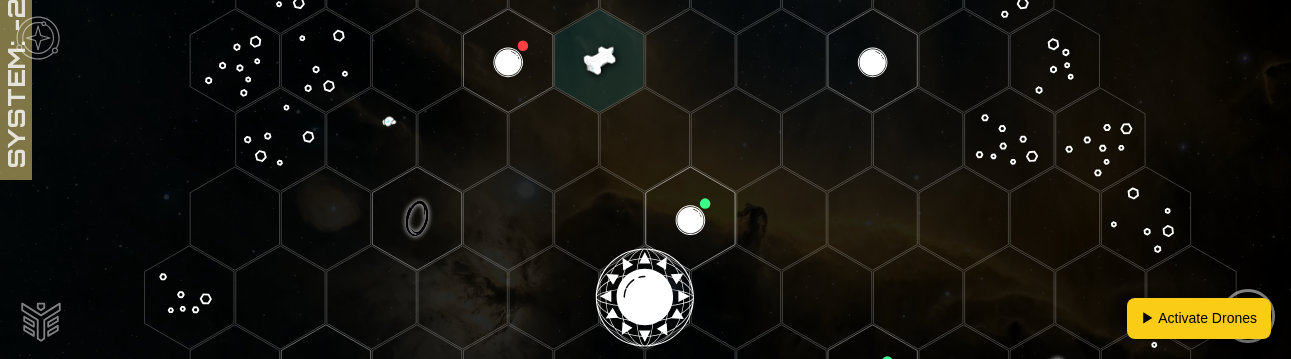 click 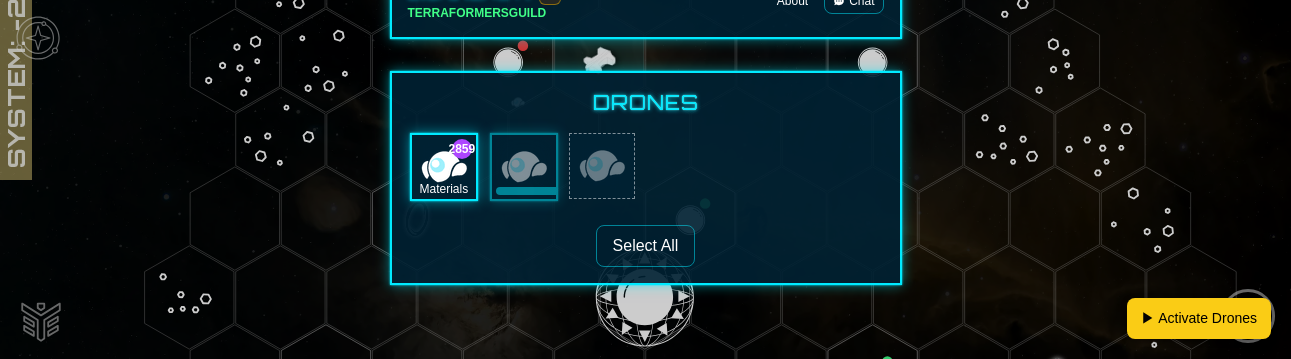 scroll, scrollTop: 2445, scrollLeft: 0, axis: vertical 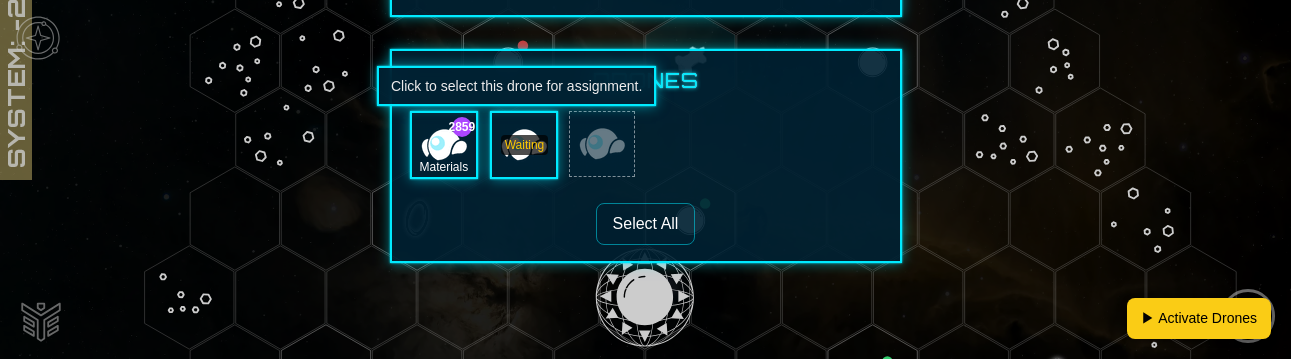 click on "Waiting" at bounding box center [525, 145] 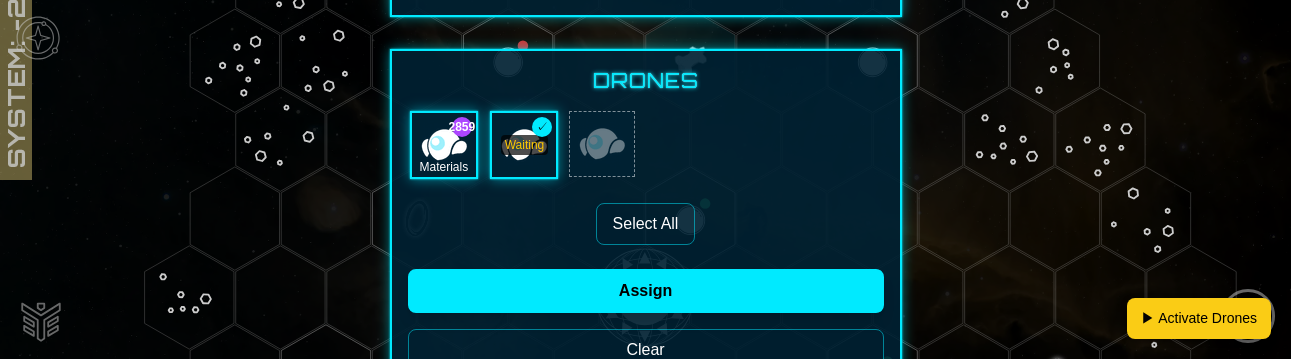 click on "Waiting" at bounding box center (525, 145) 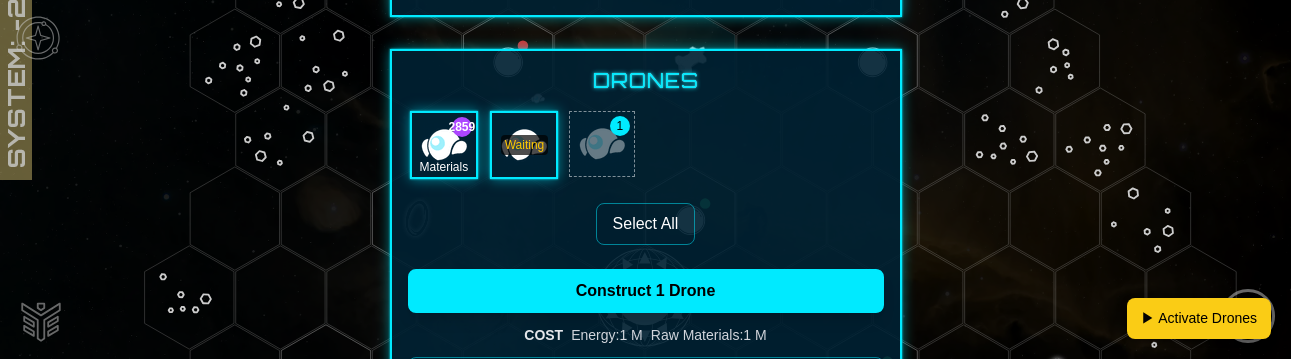 click at bounding box center [602, 144] 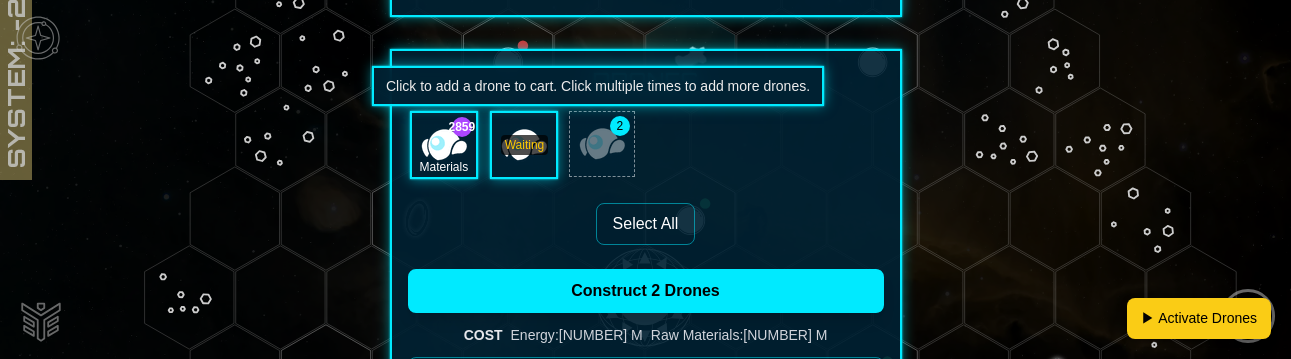 click at bounding box center (602, 144) 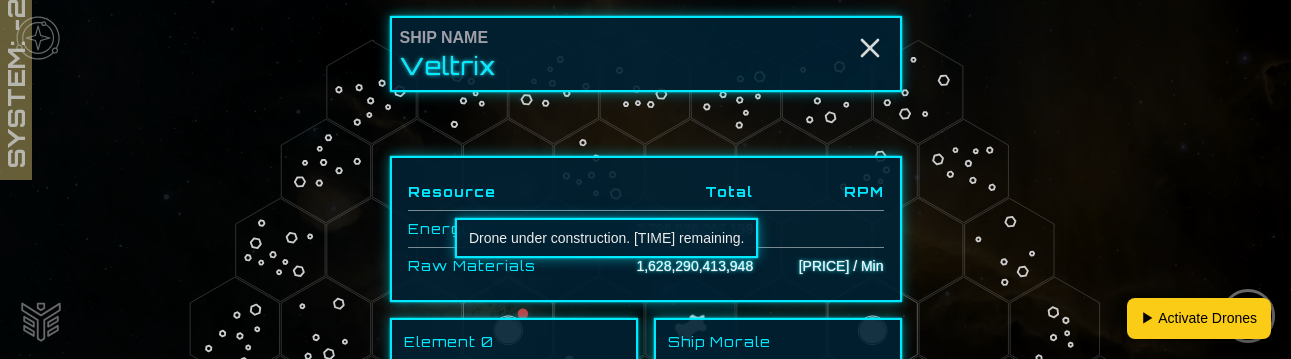 scroll, scrollTop: 0, scrollLeft: 0, axis: both 